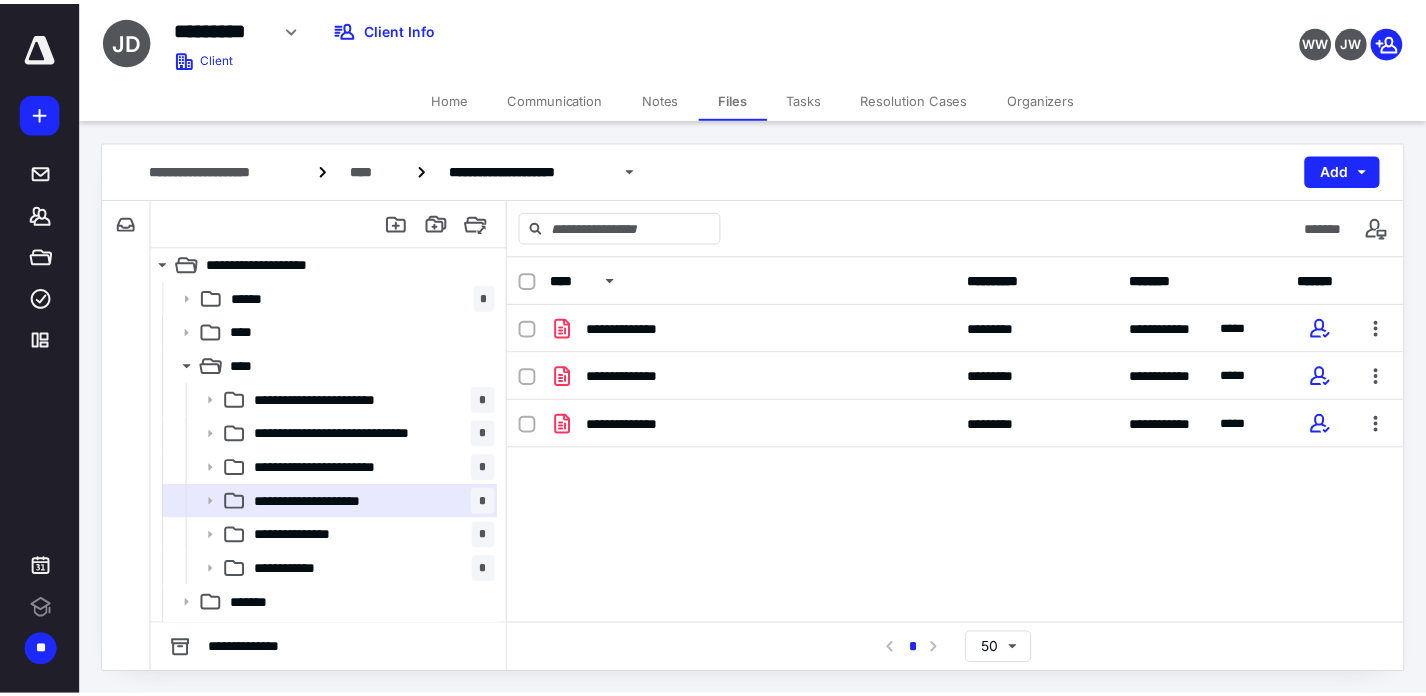 scroll, scrollTop: 0, scrollLeft: 0, axis: both 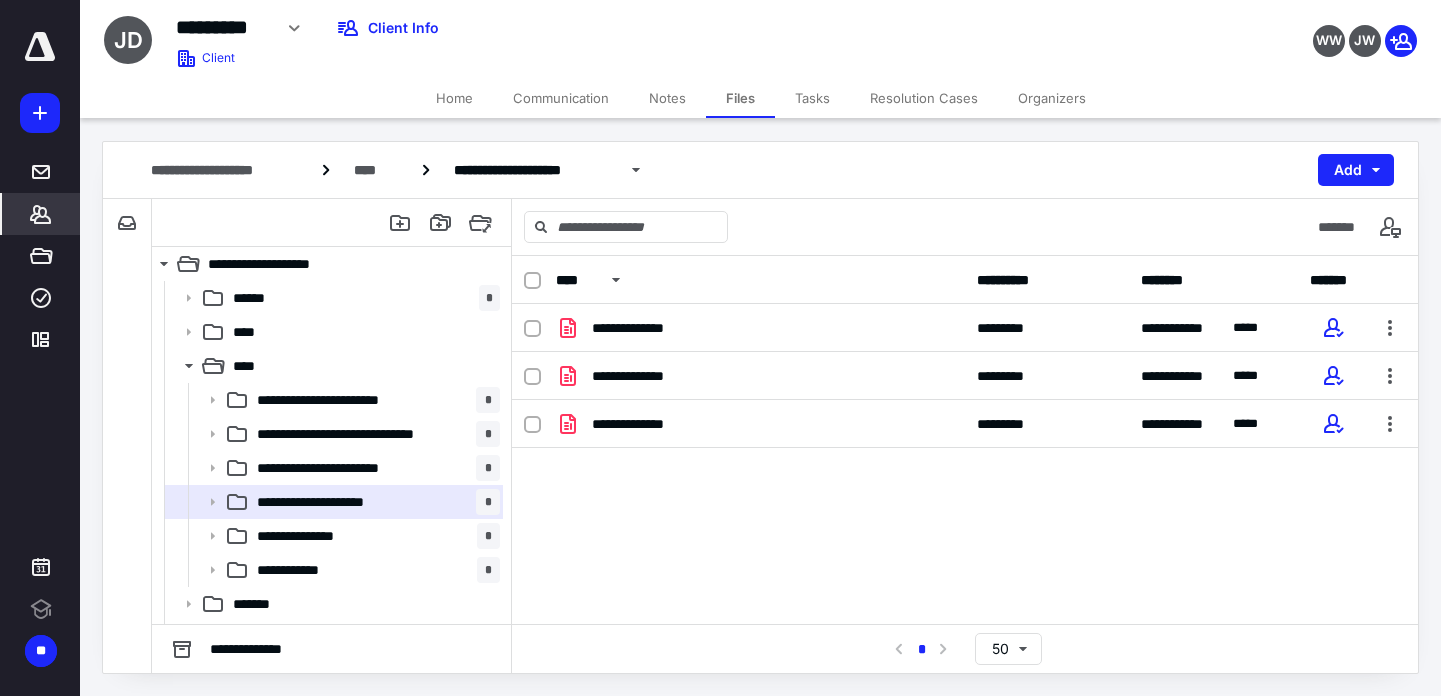 click 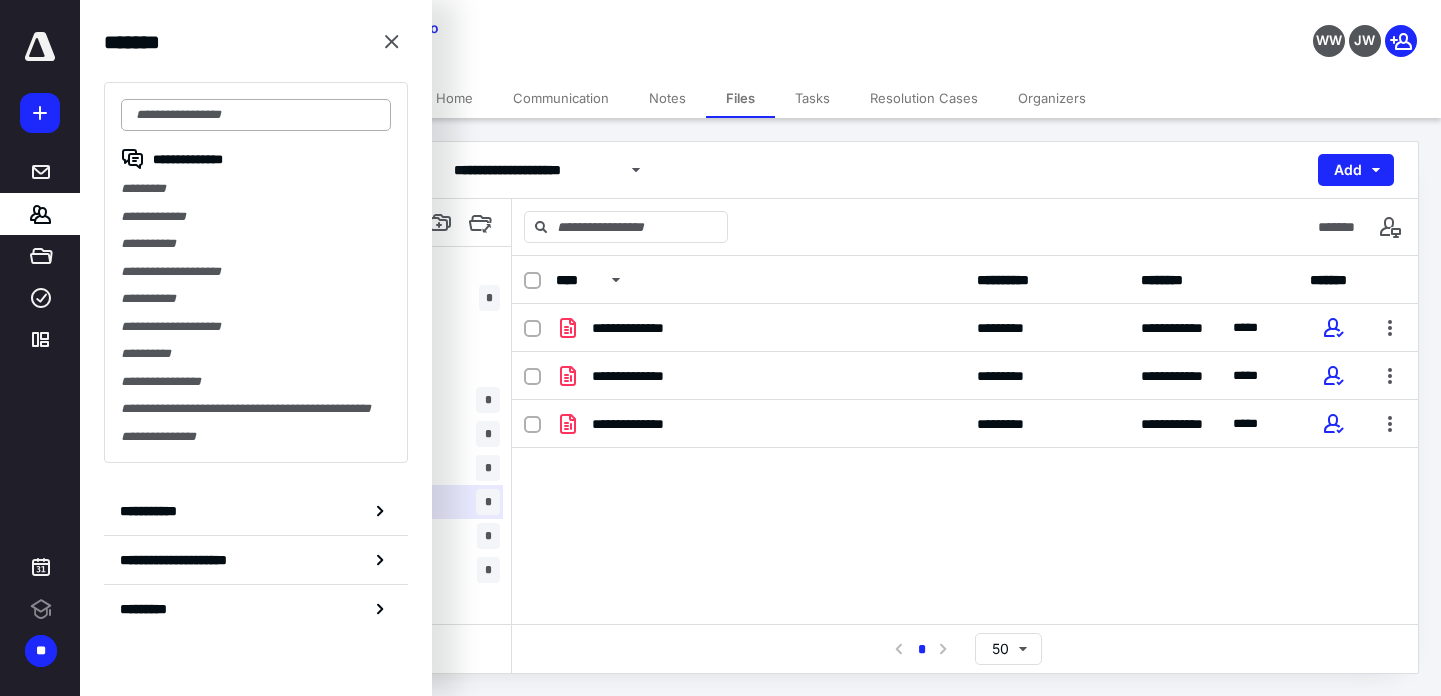 click at bounding box center (256, 115) 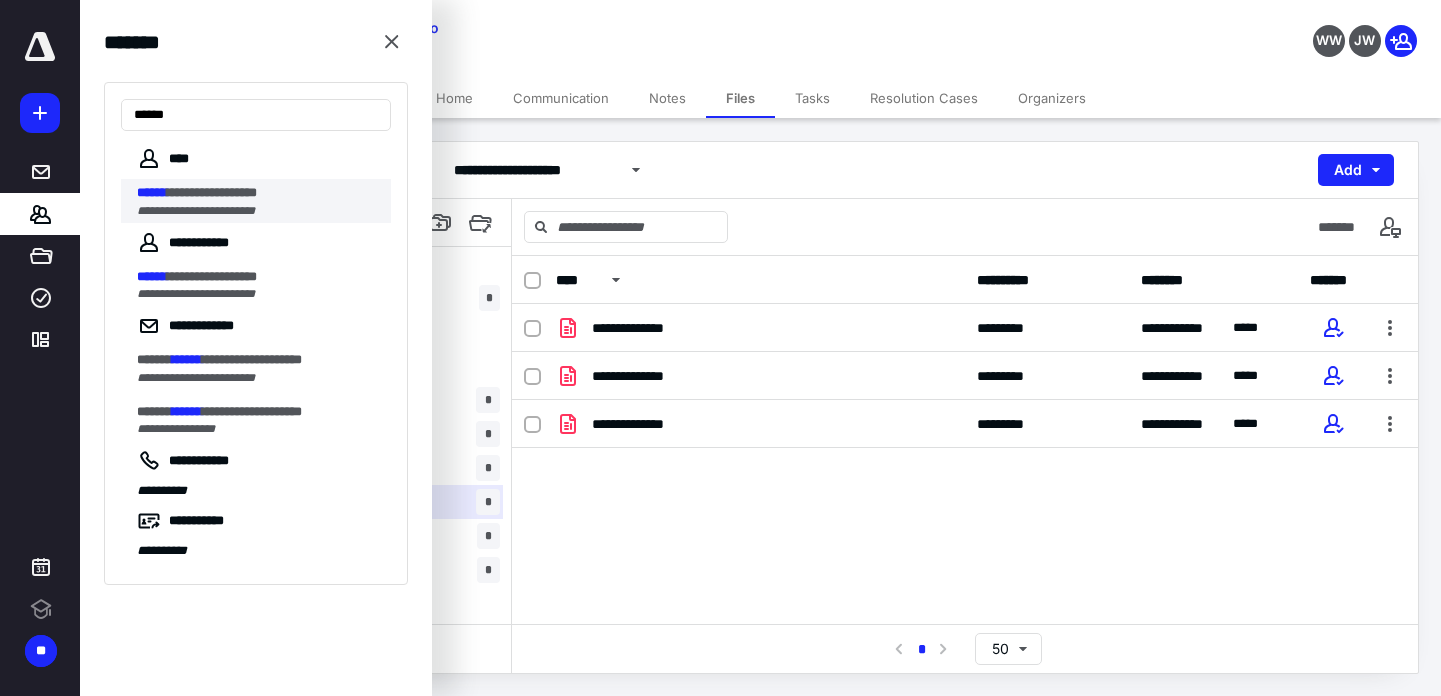 type on "******" 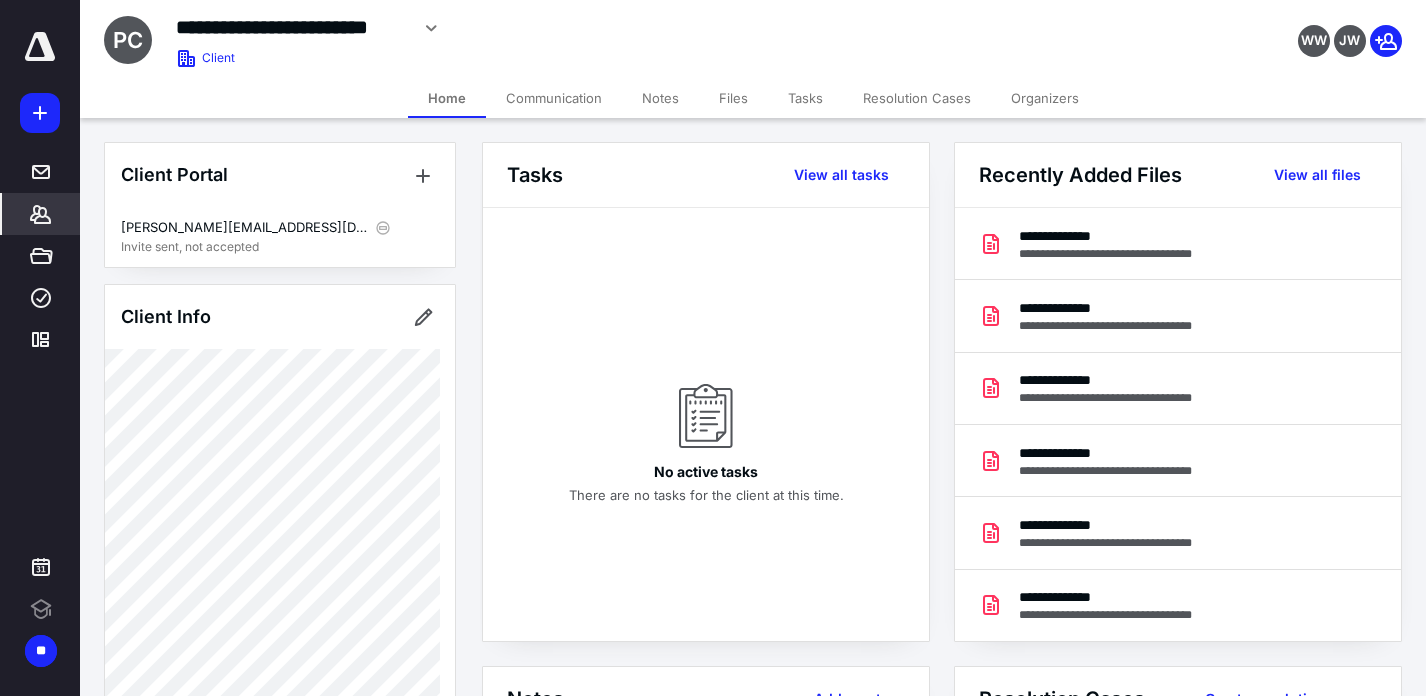 click on "Notes" at bounding box center (660, 98) 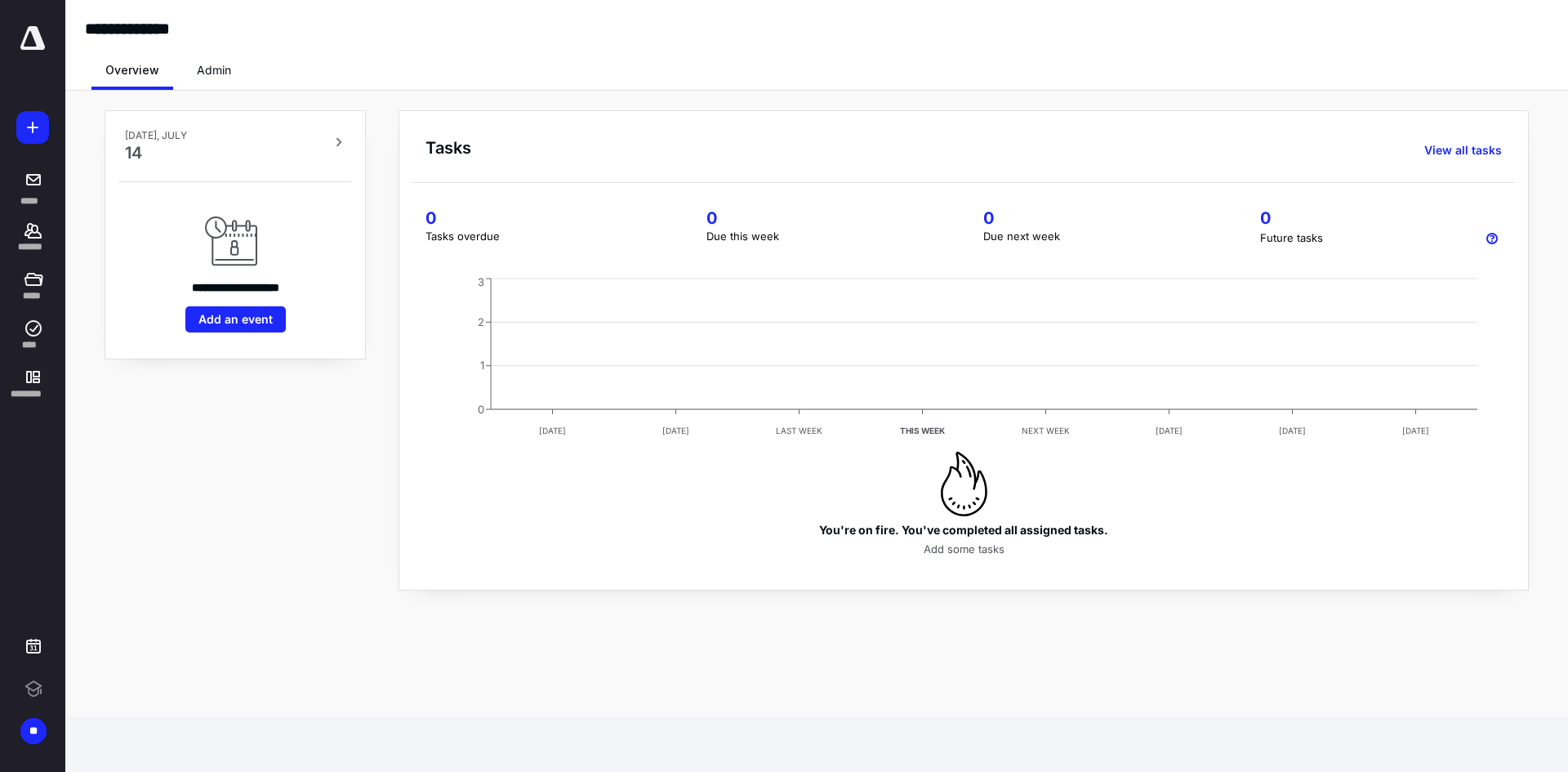 scroll, scrollTop: 0, scrollLeft: 0, axis: both 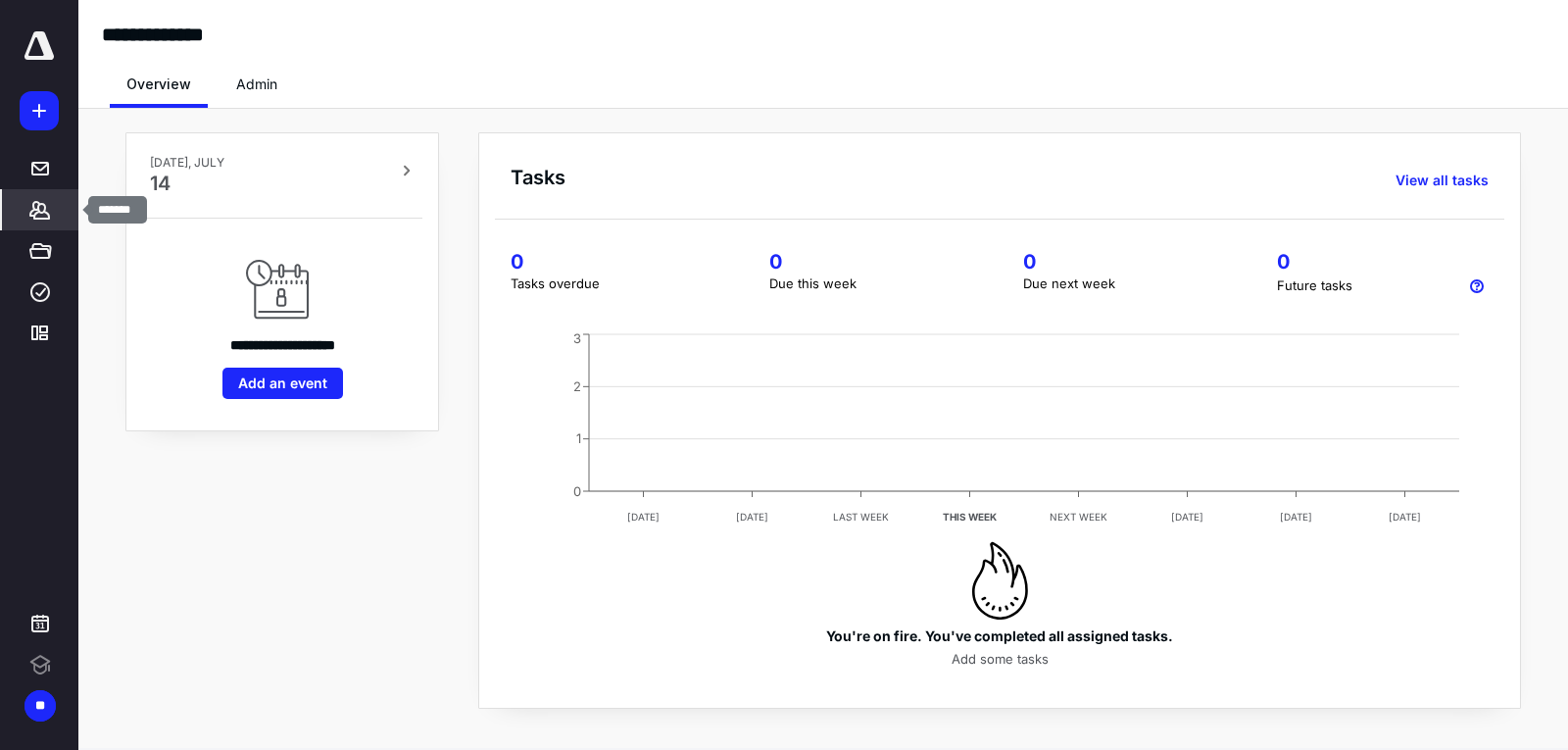 click 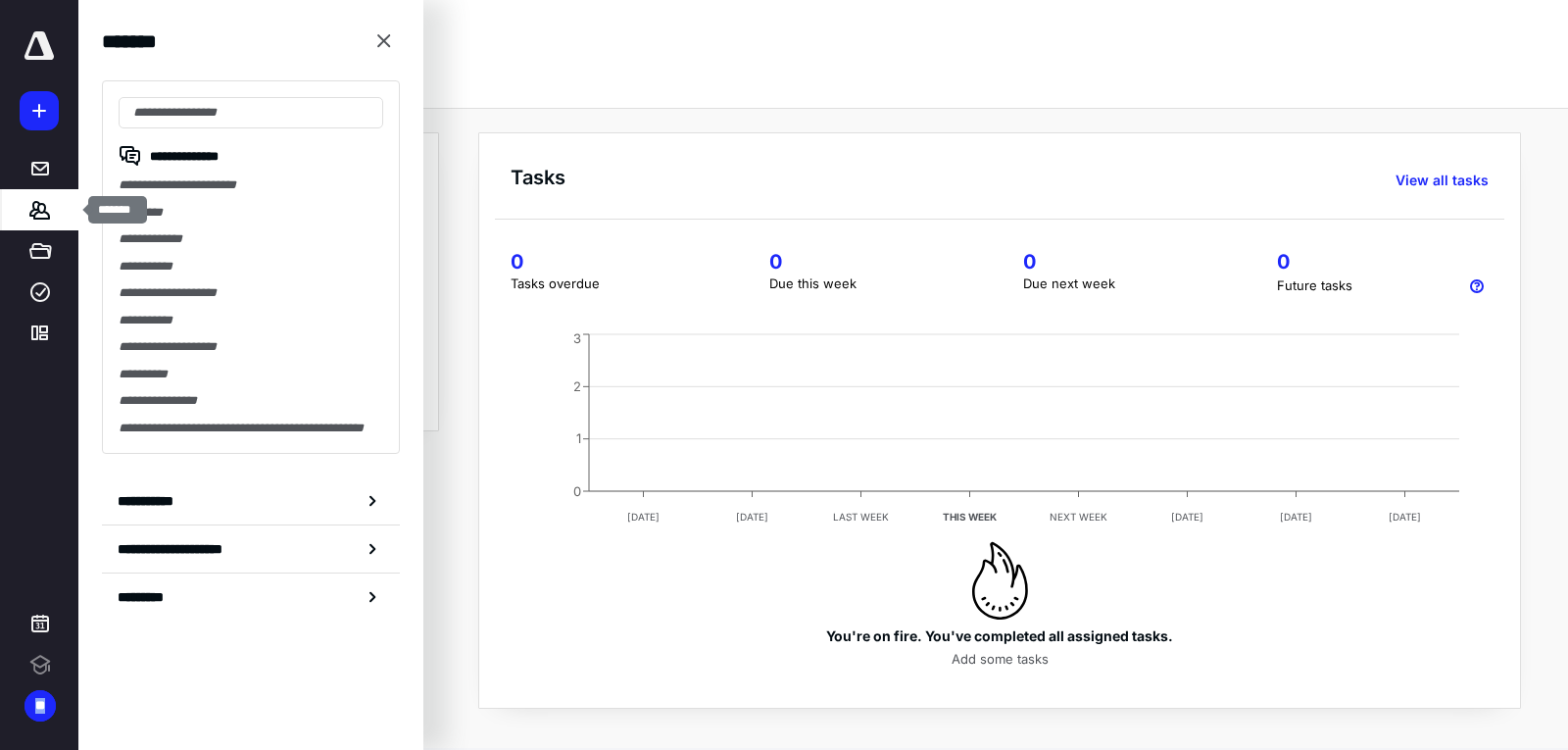 click 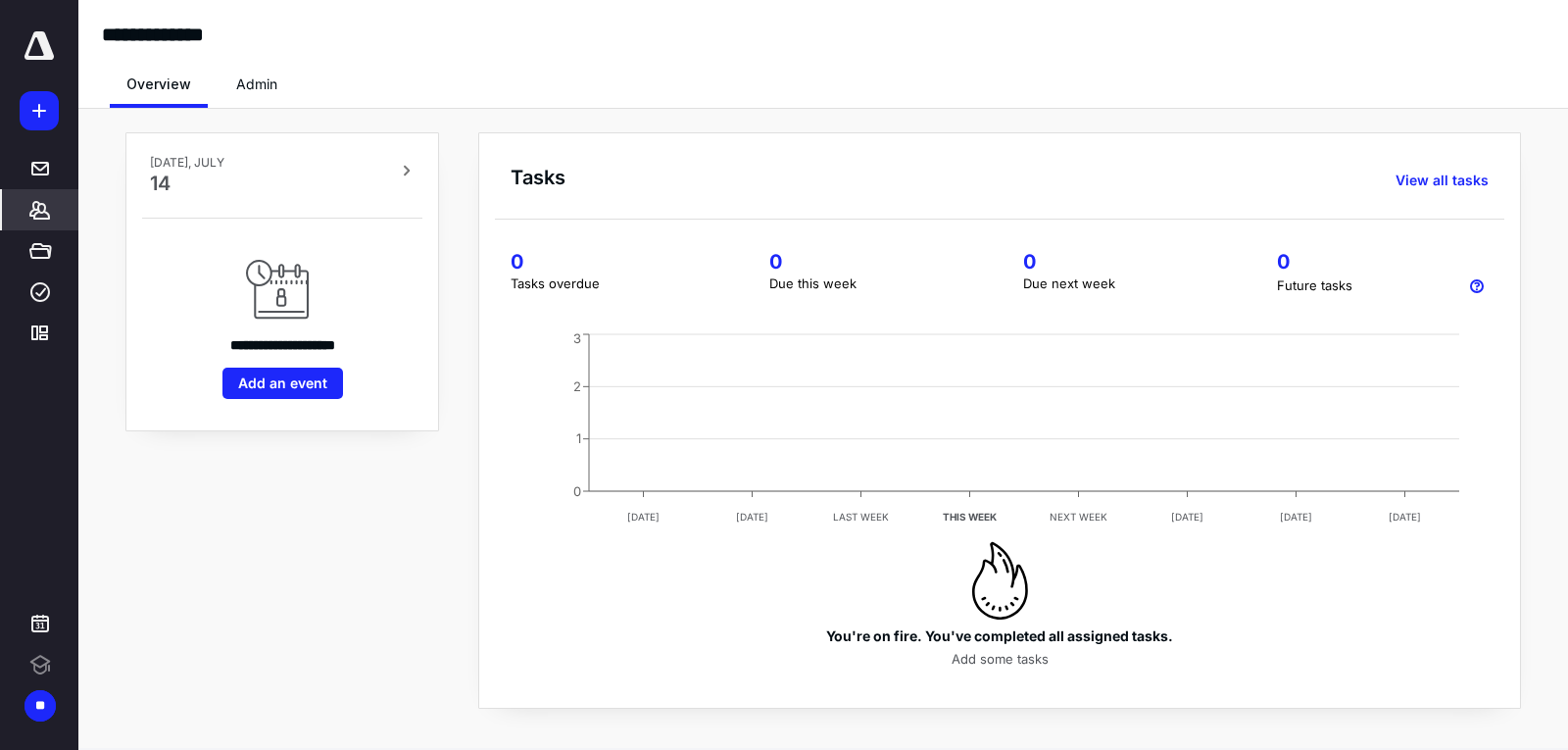 click 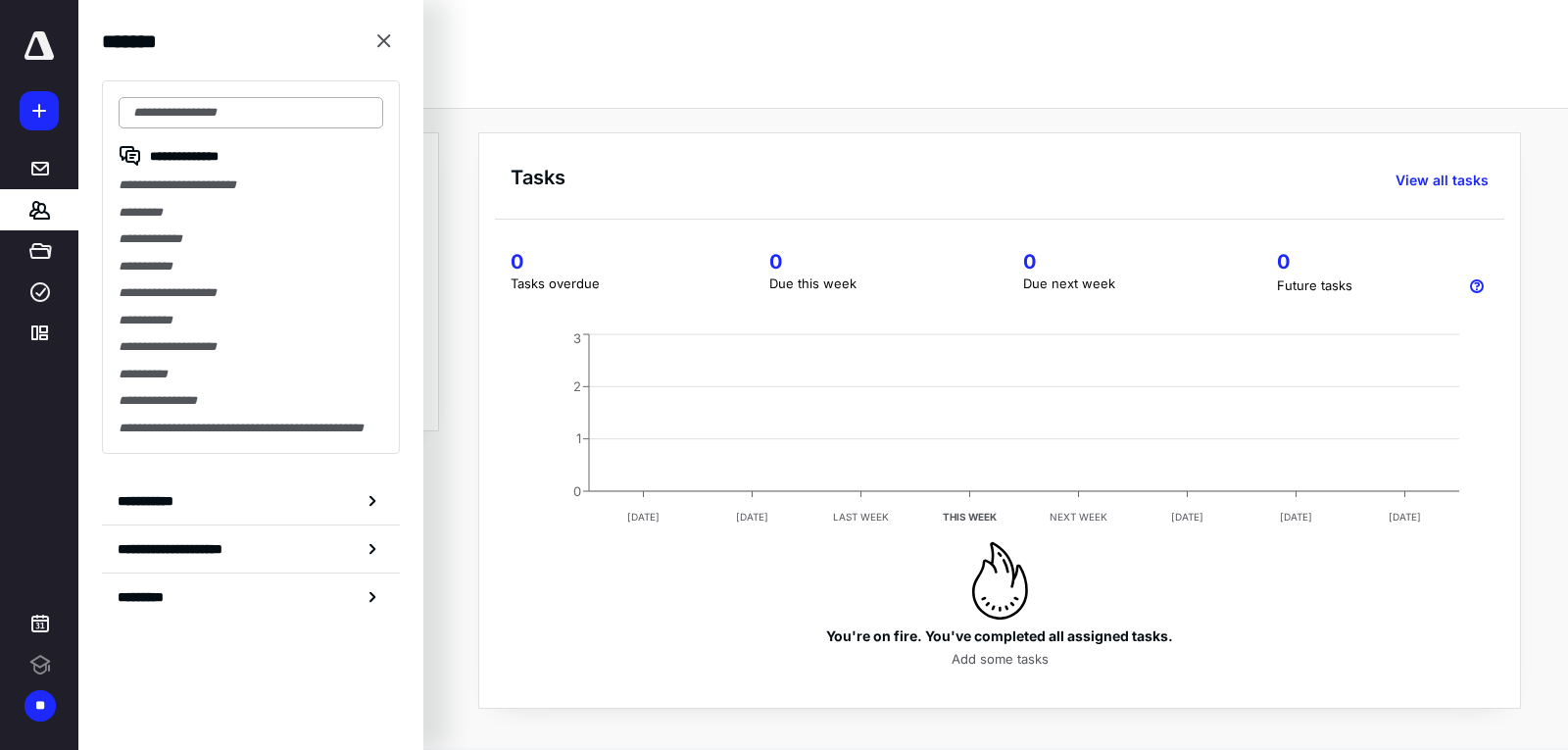 click at bounding box center (251, 113) 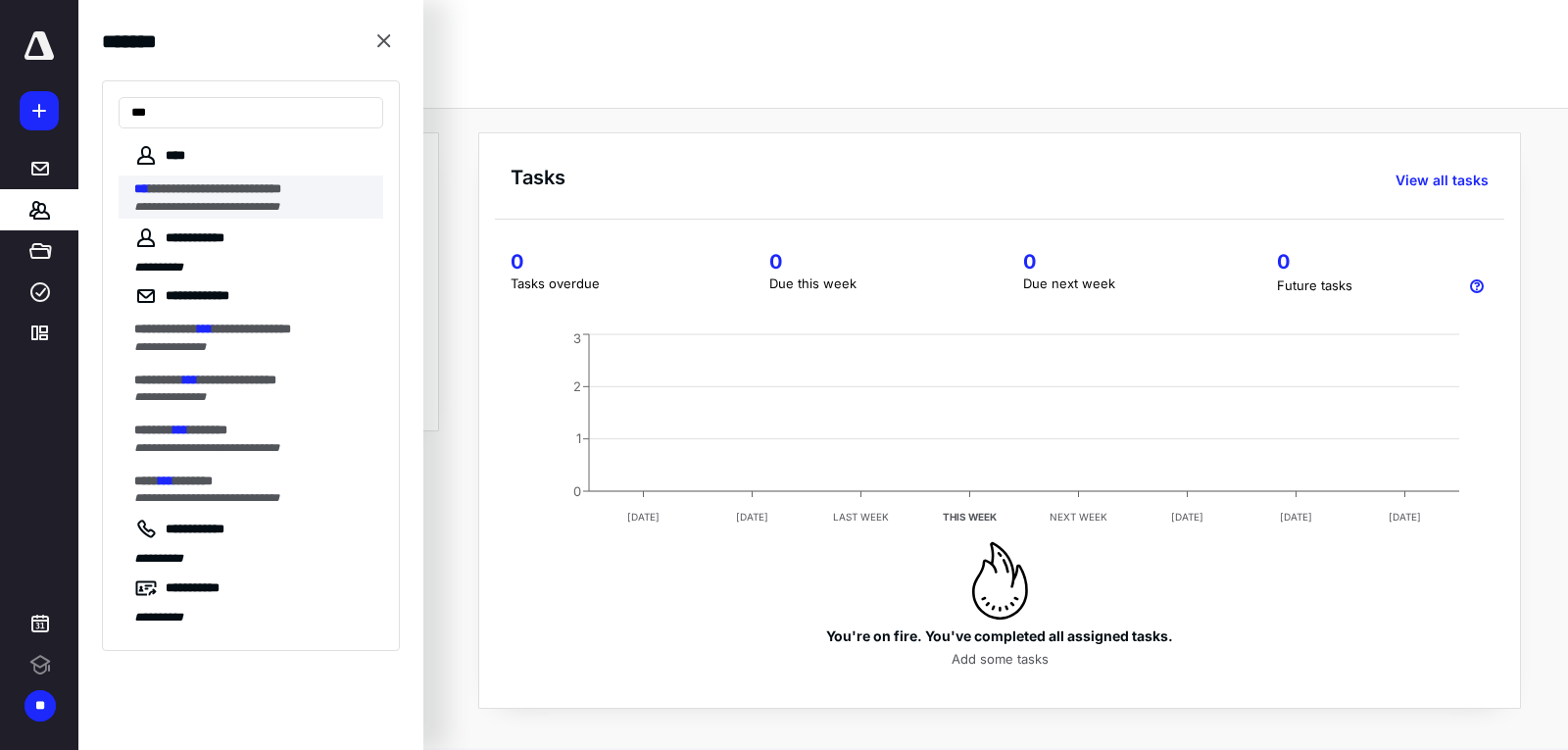 type on "***" 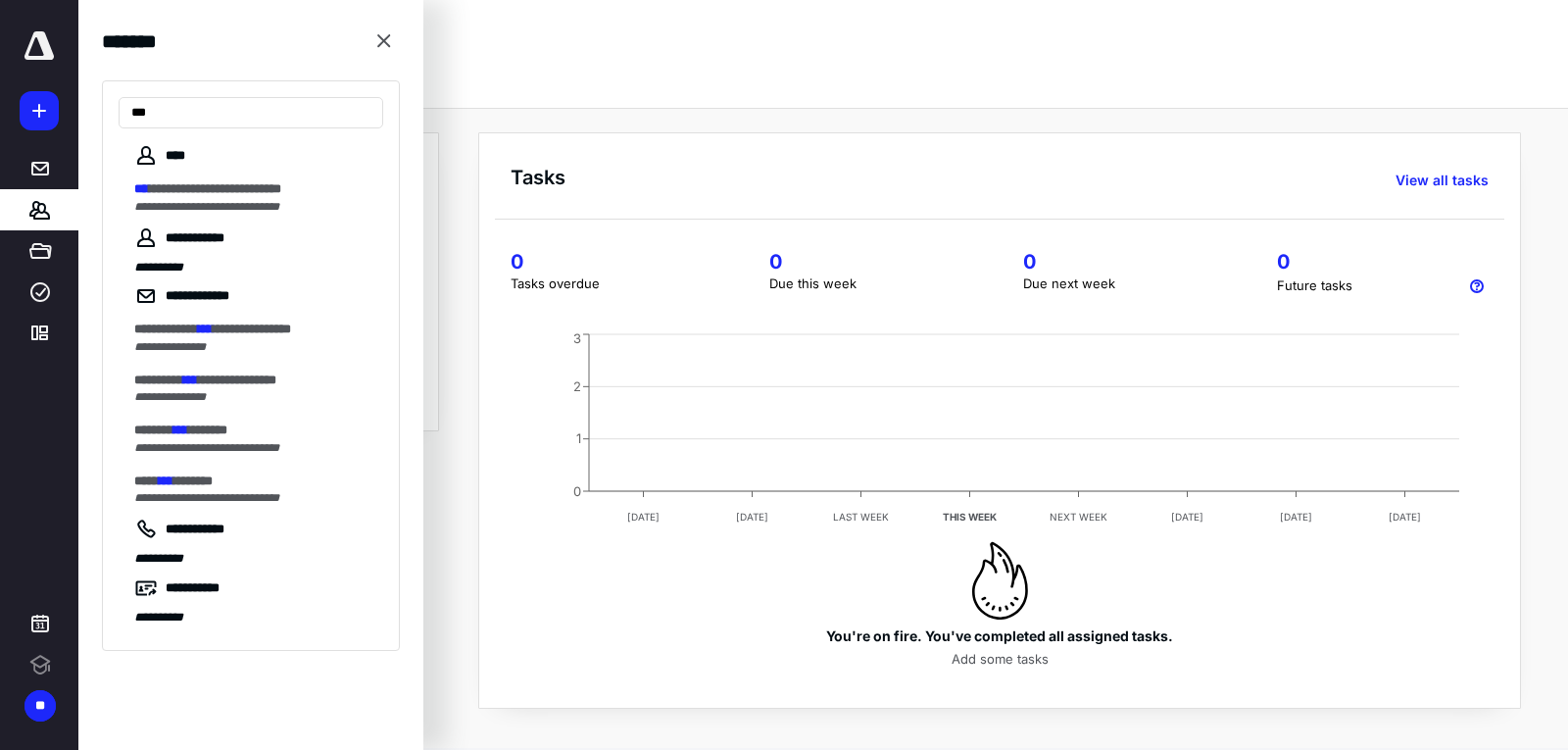 click on "**********" at bounding box center [207, 207] 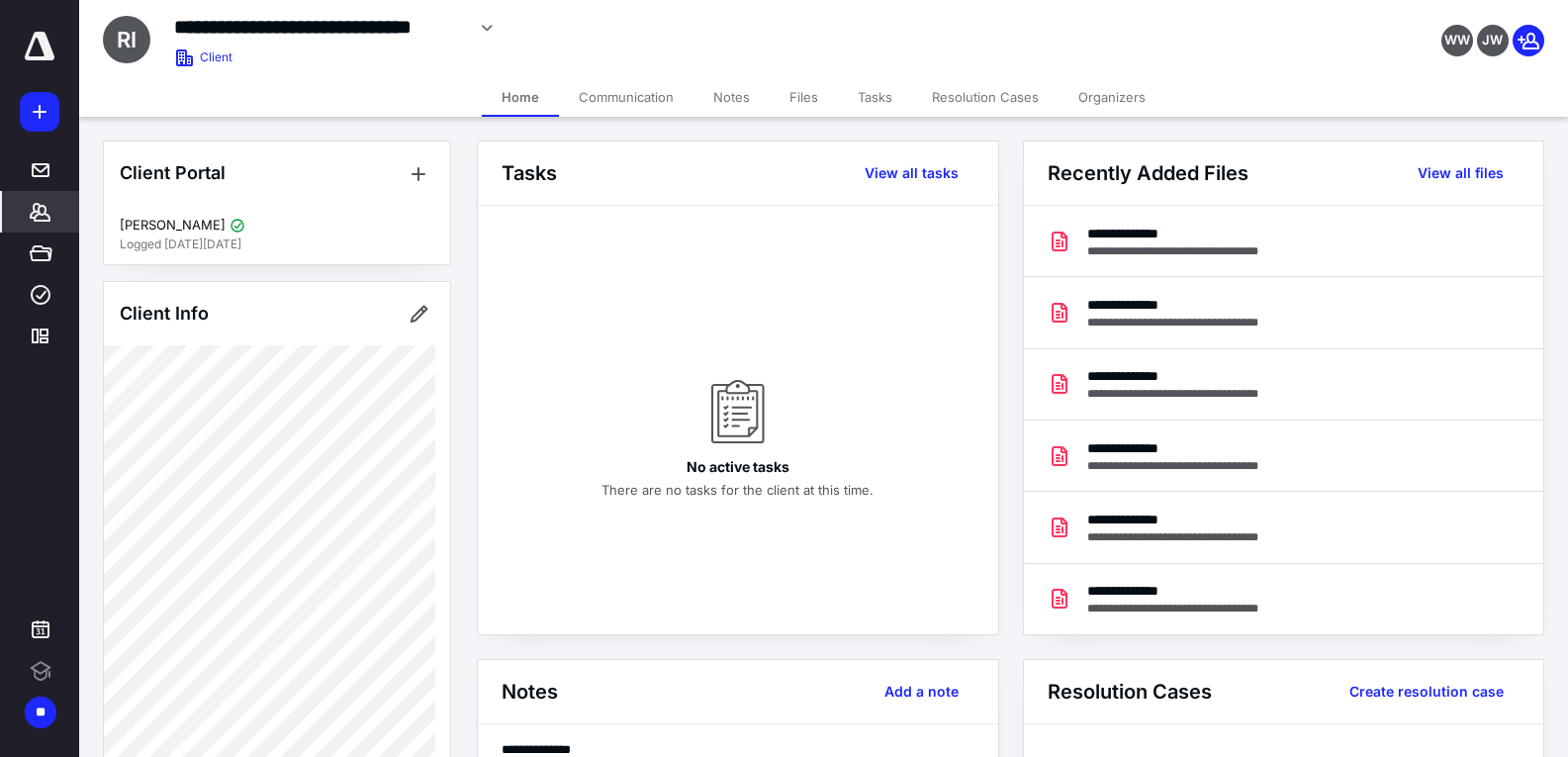click on "Notes" at bounding box center (731, 97) 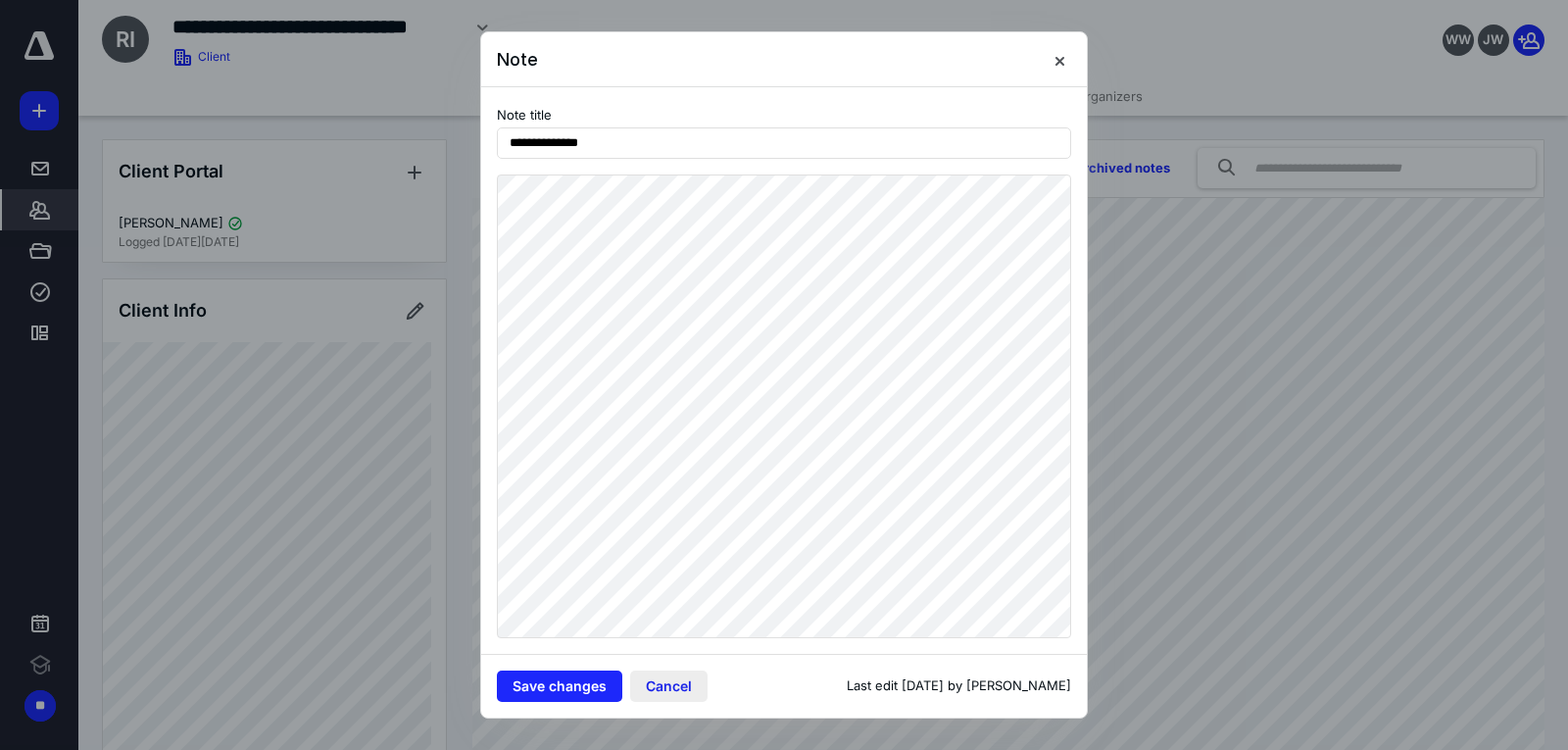 click on "Cancel" at bounding box center [668, 686] 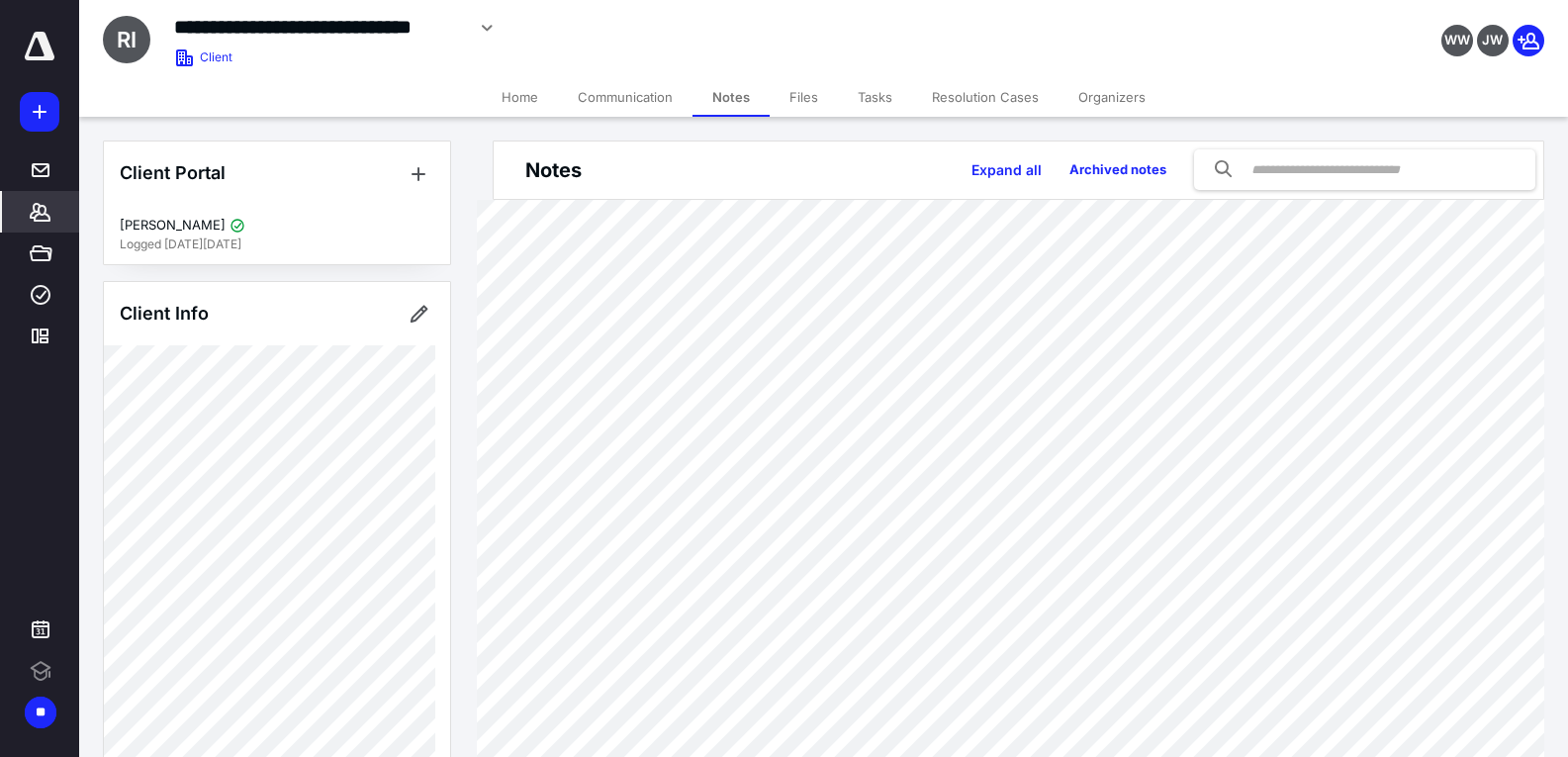 click on "Files" at bounding box center (803, 97) 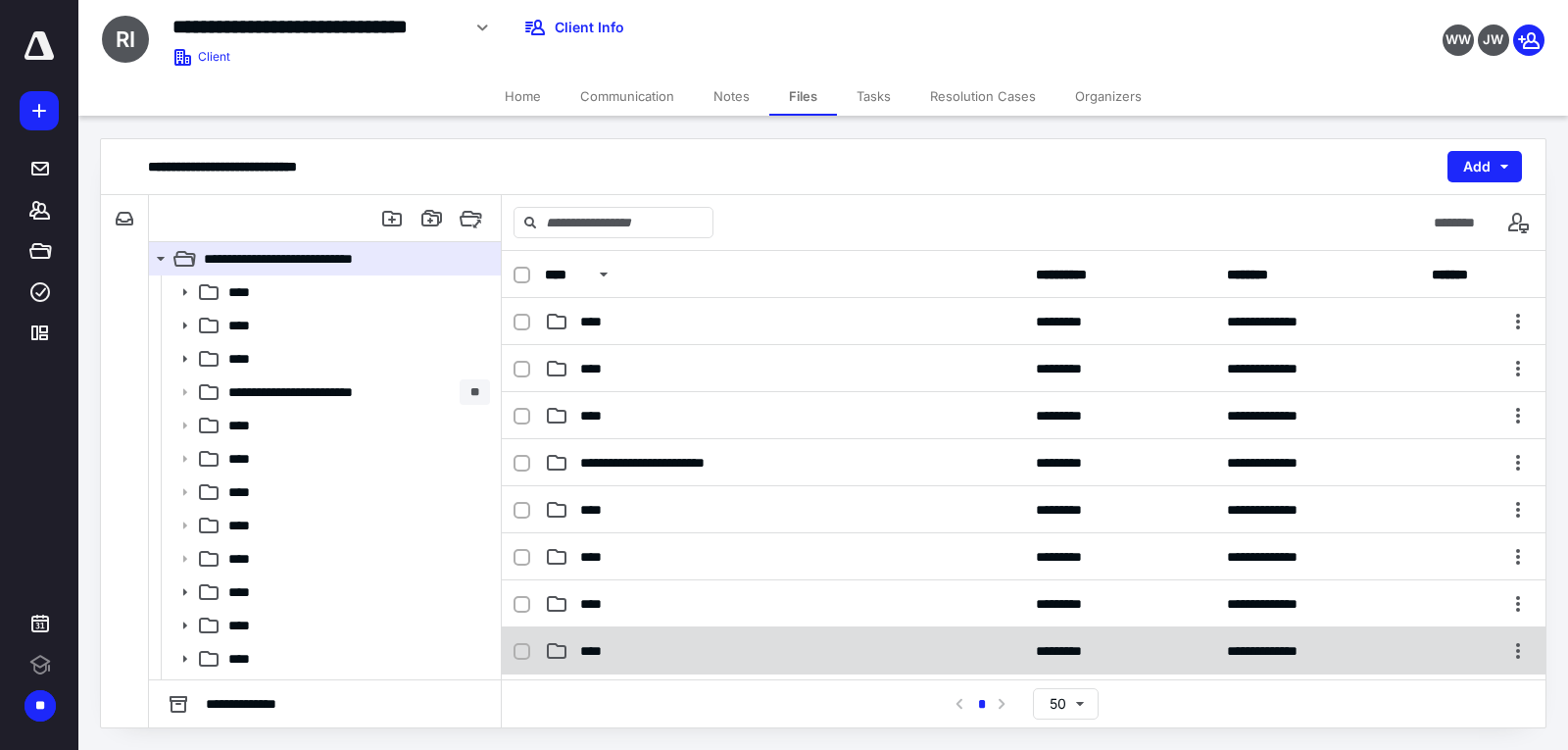 scroll, scrollTop: 392, scrollLeft: 0, axis: vertical 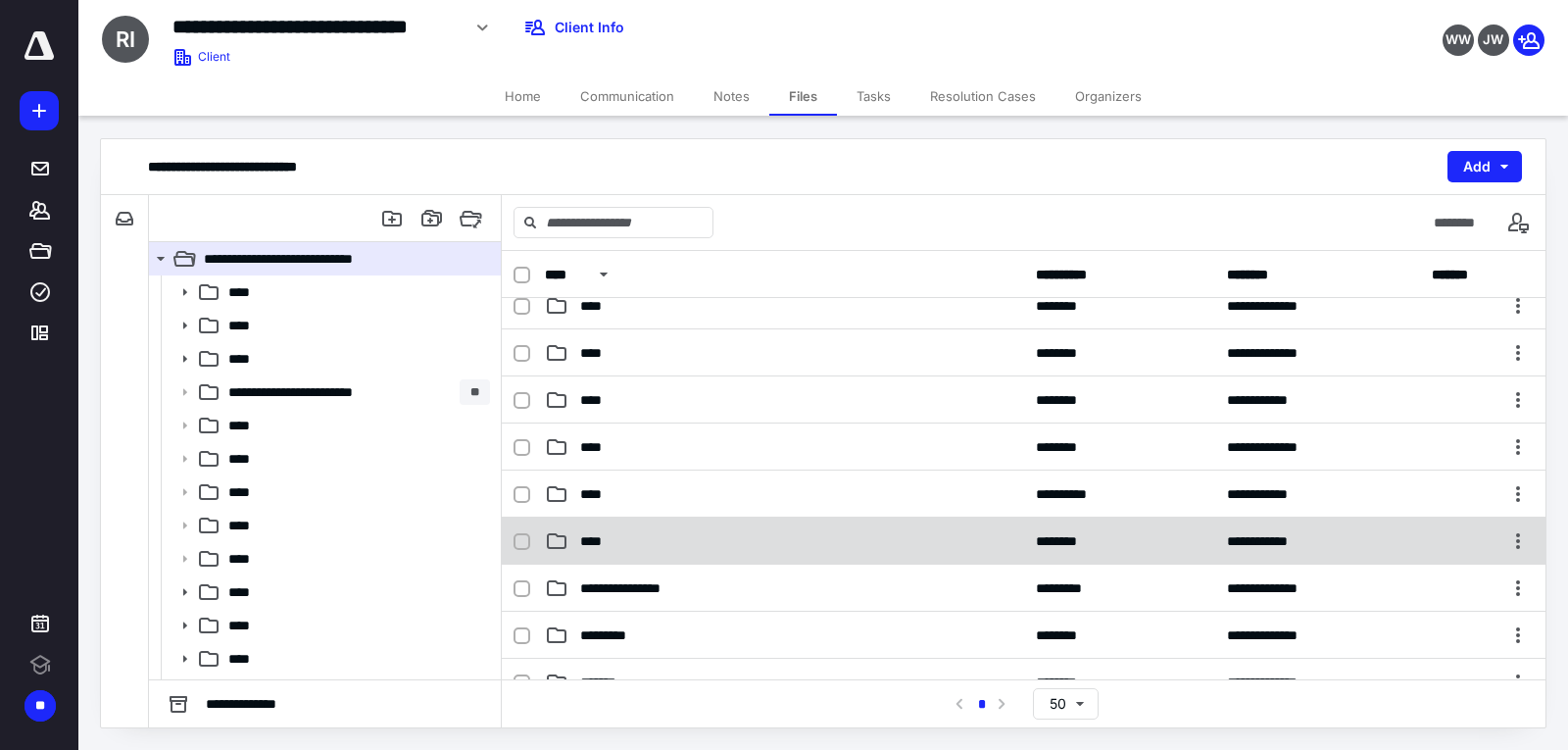 click on "****" at bounding box center [597, 541] 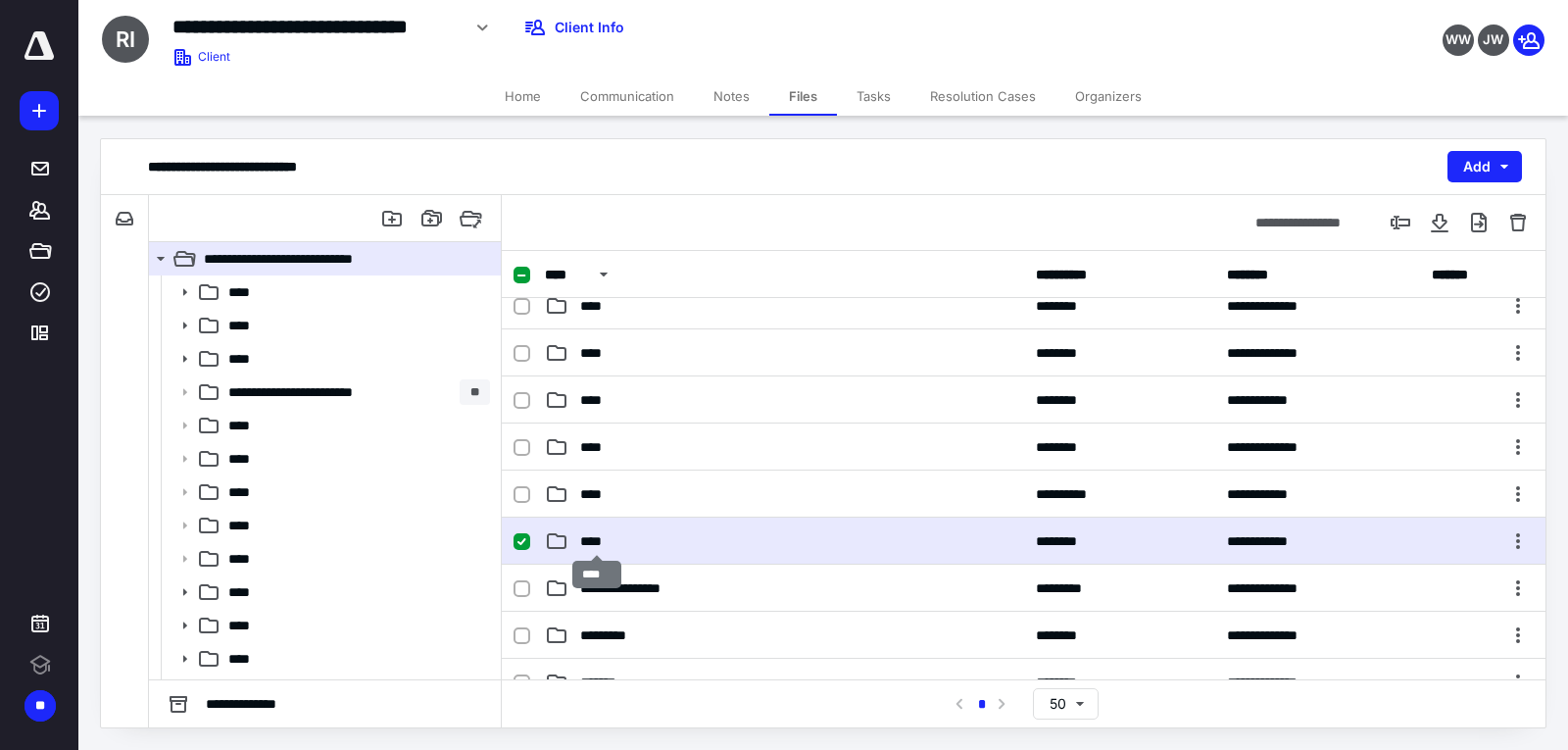 click on "****" at bounding box center (597, 541) 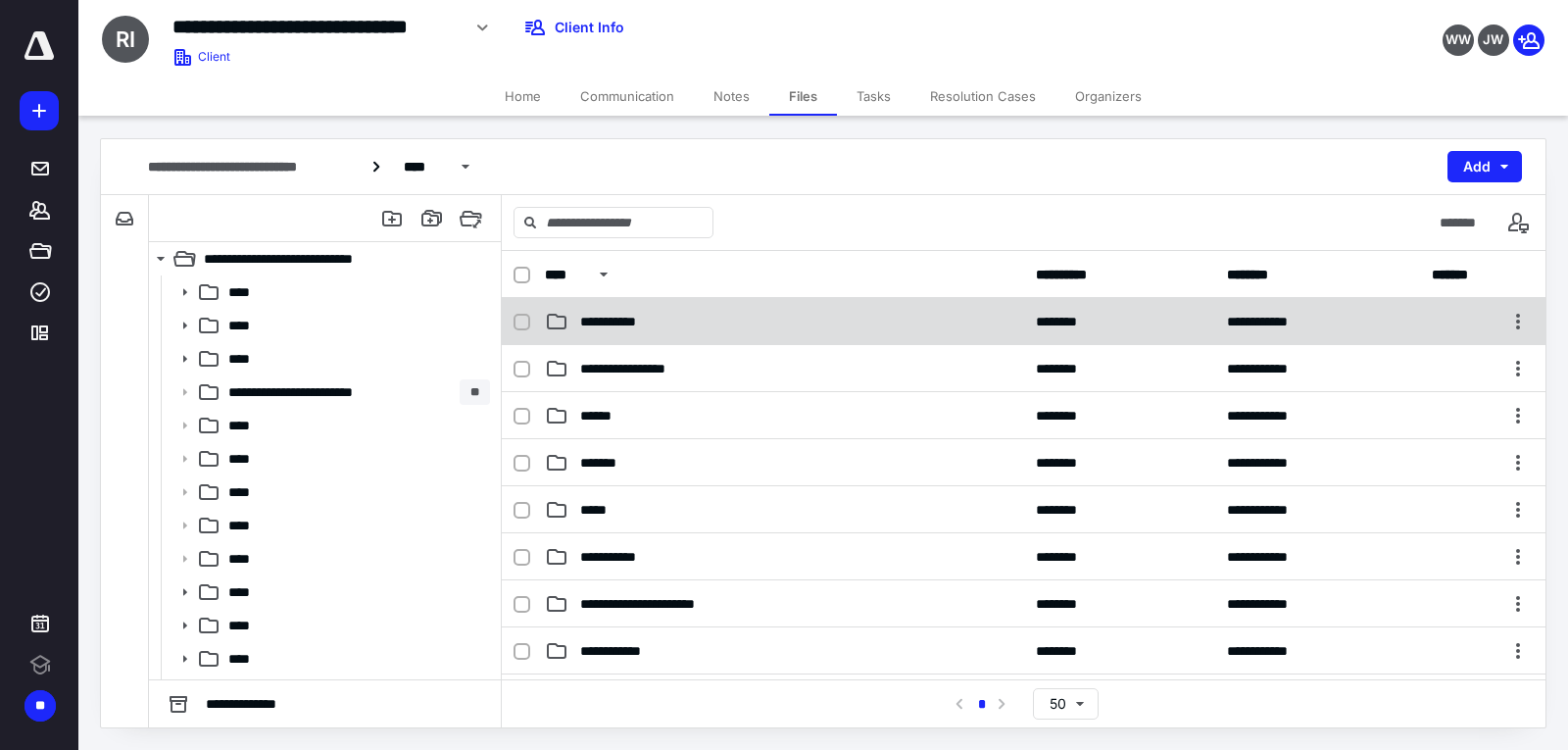click on "**********" at bounding box center (625, 322) 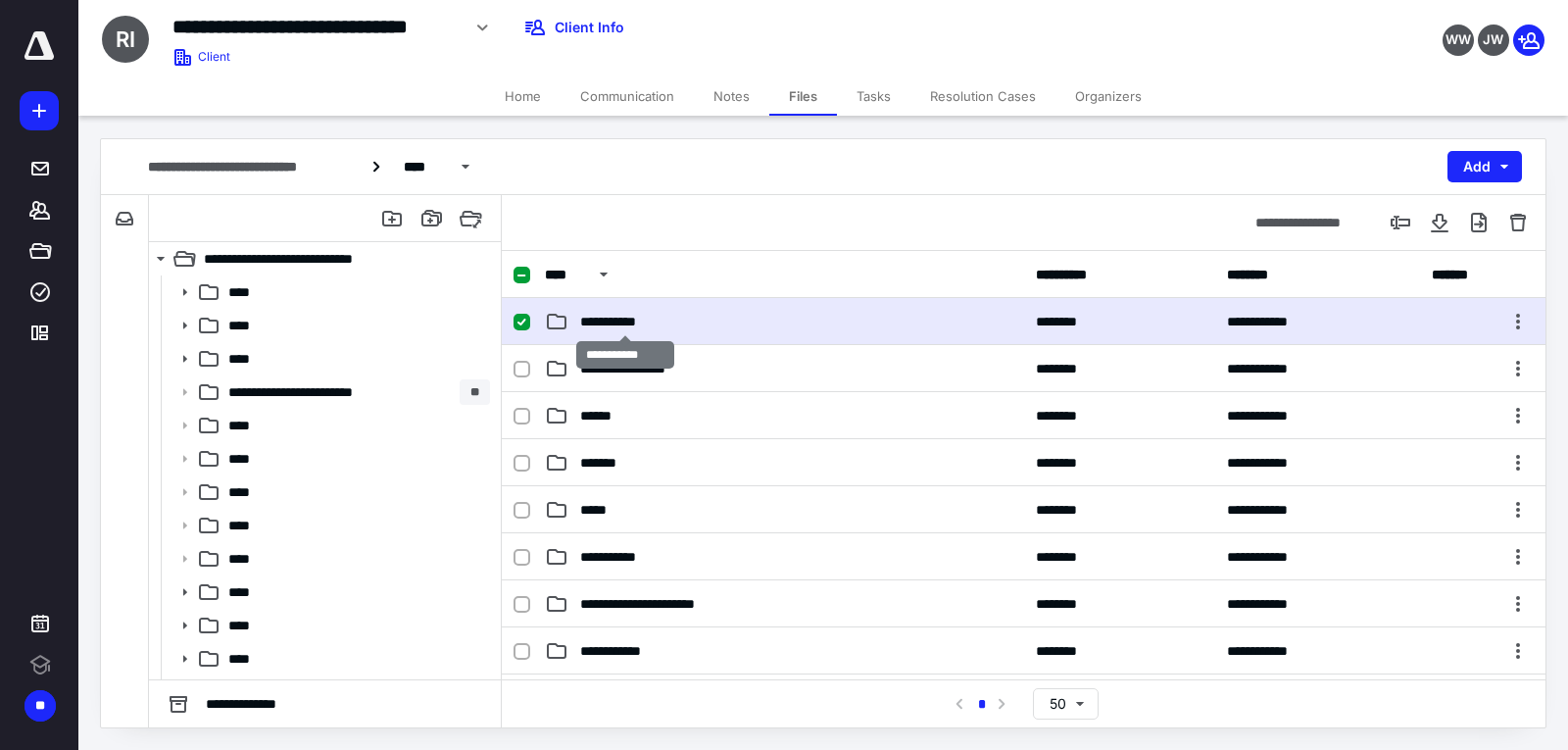 click on "**********" at bounding box center [625, 322] 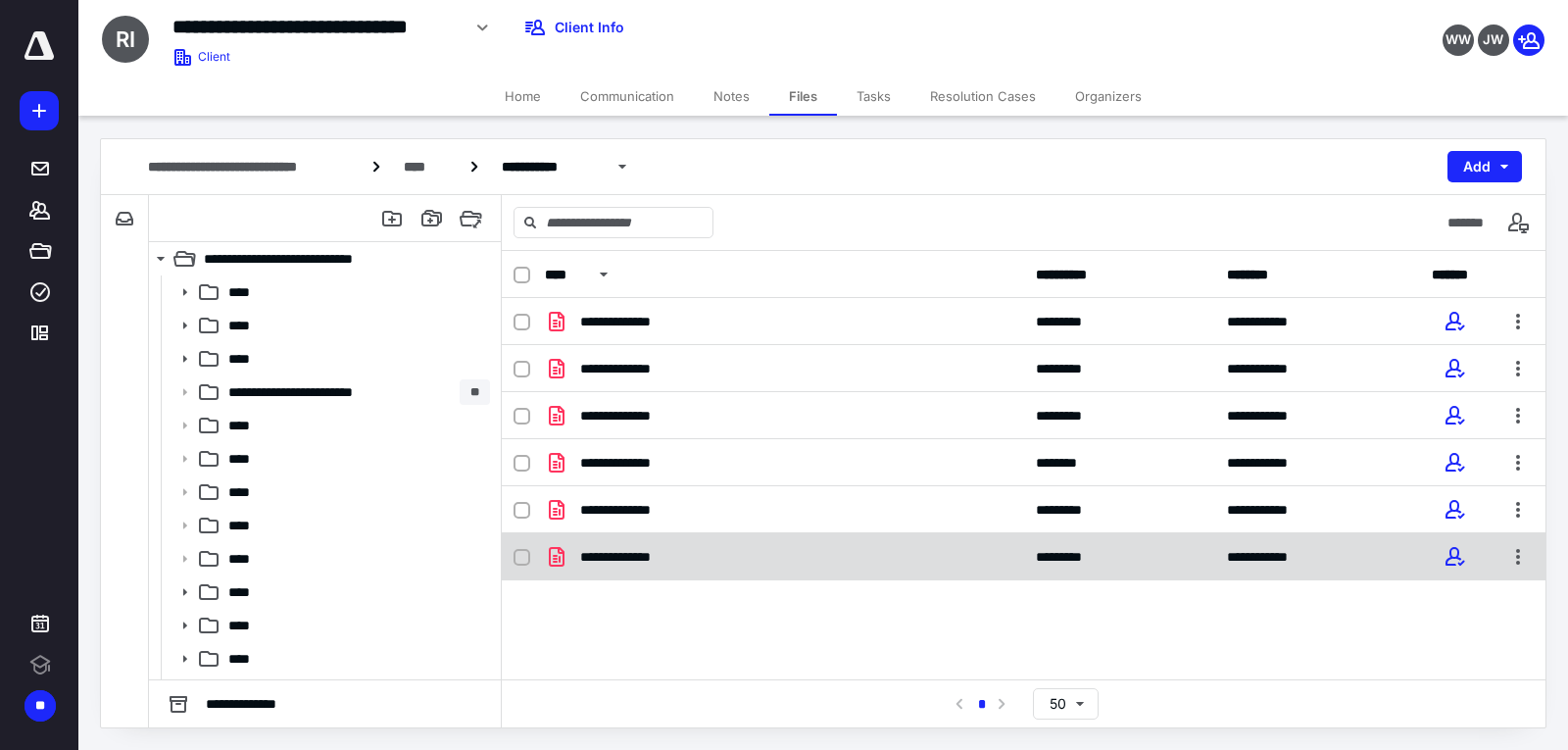 click on "**********" at bounding box center [1023, 557] 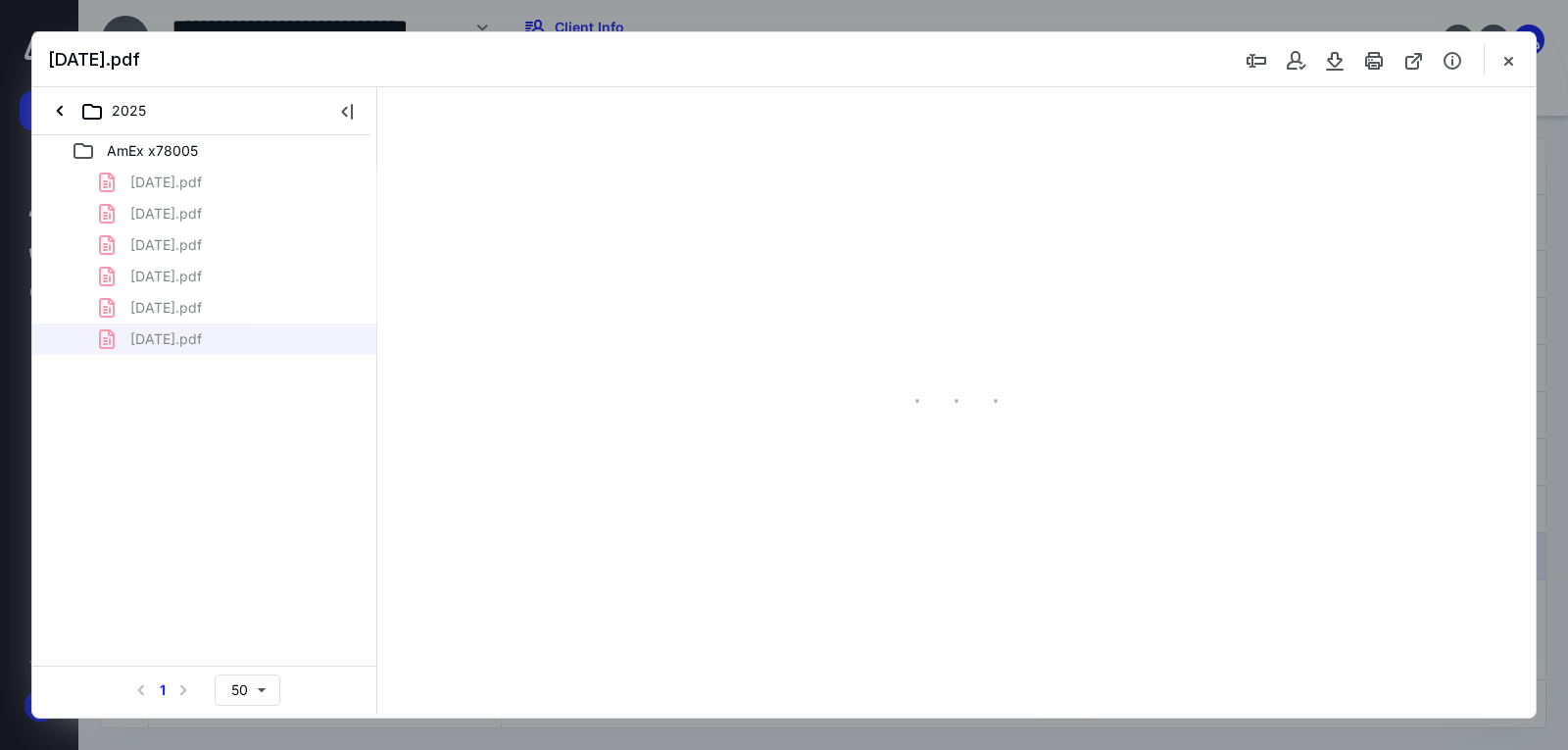 scroll, scrollTop: 0, scrollLeft: 0, axis: both 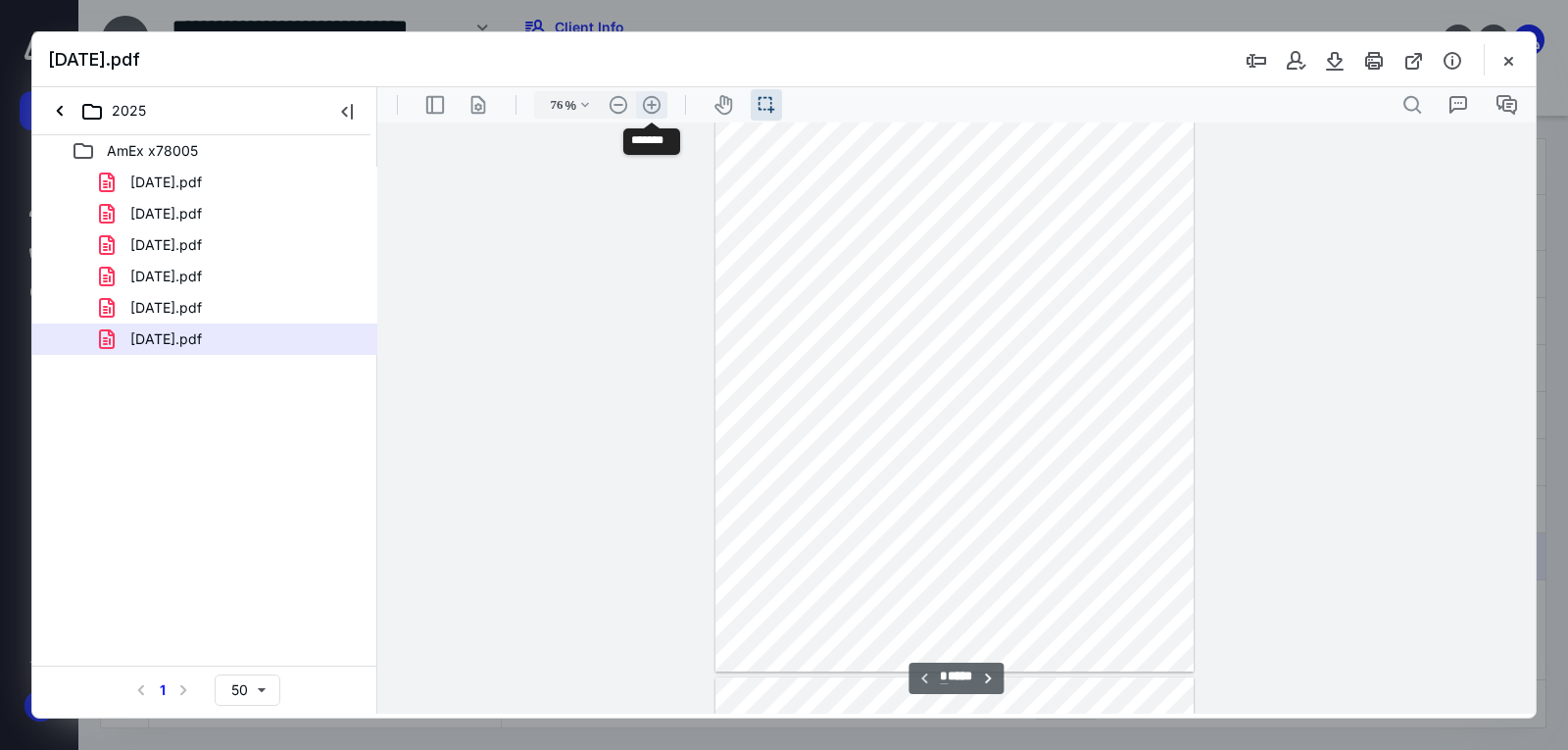 click on ".cls-1{fill:#abb0c4;} icon - header - zoom - in - line" at bounding box center [652, 105] 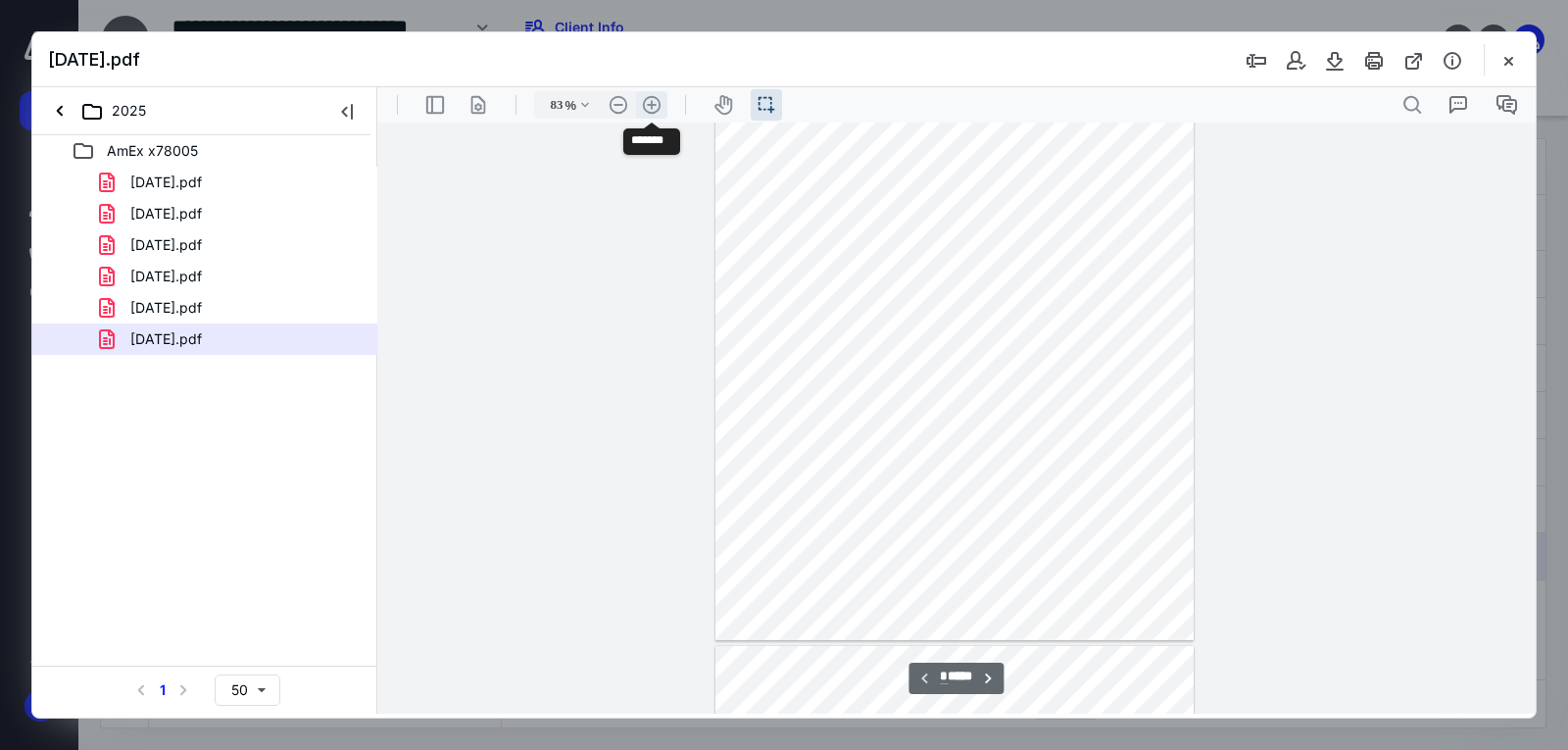 click on ".cls-1{fill:#abb0c4;} icon - header - zoom - in - line" at bounding box center (652, 105) 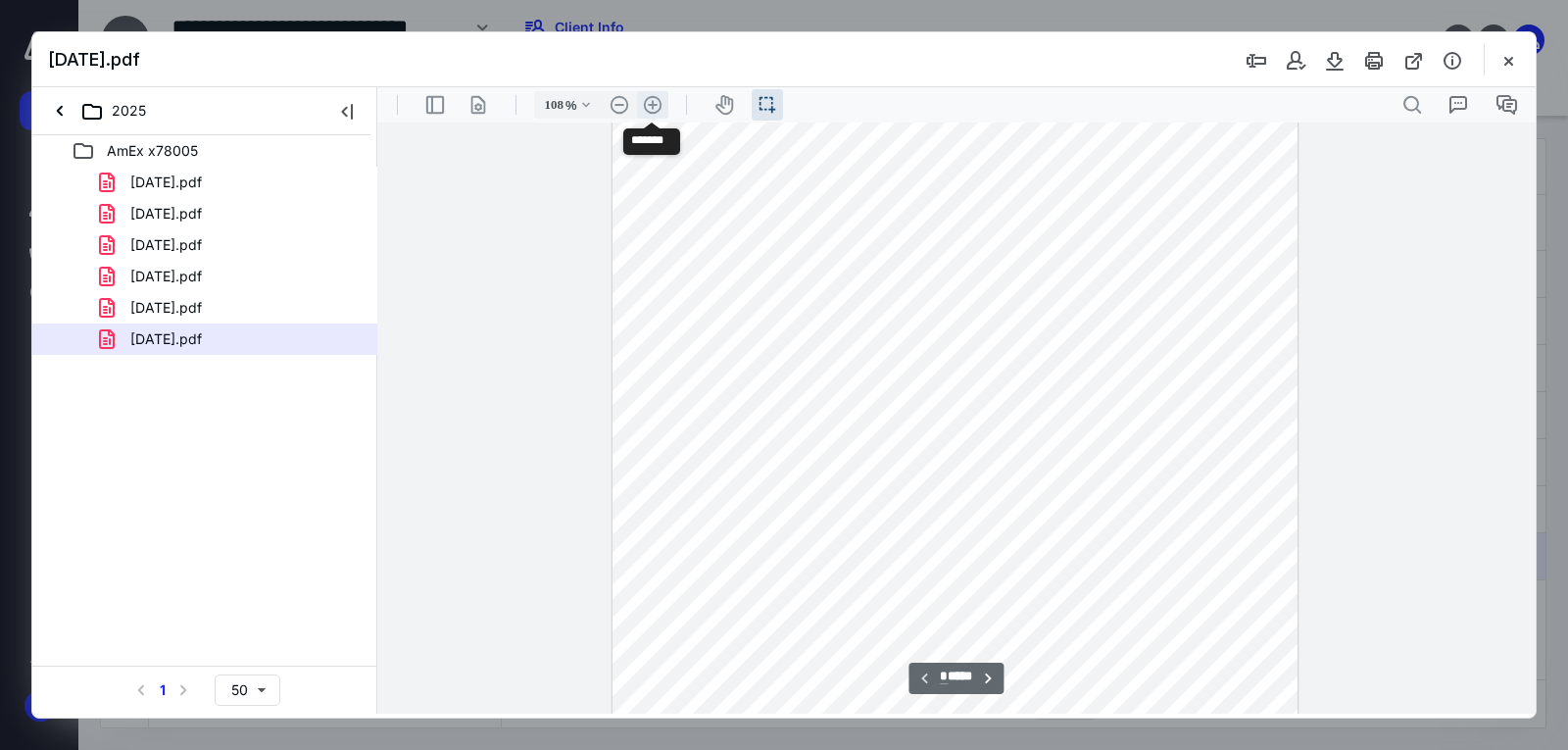 click on ".cls-1{fill:#abb0c4;} icon - header - zoom - in - line" at bounding box center [653, 105] 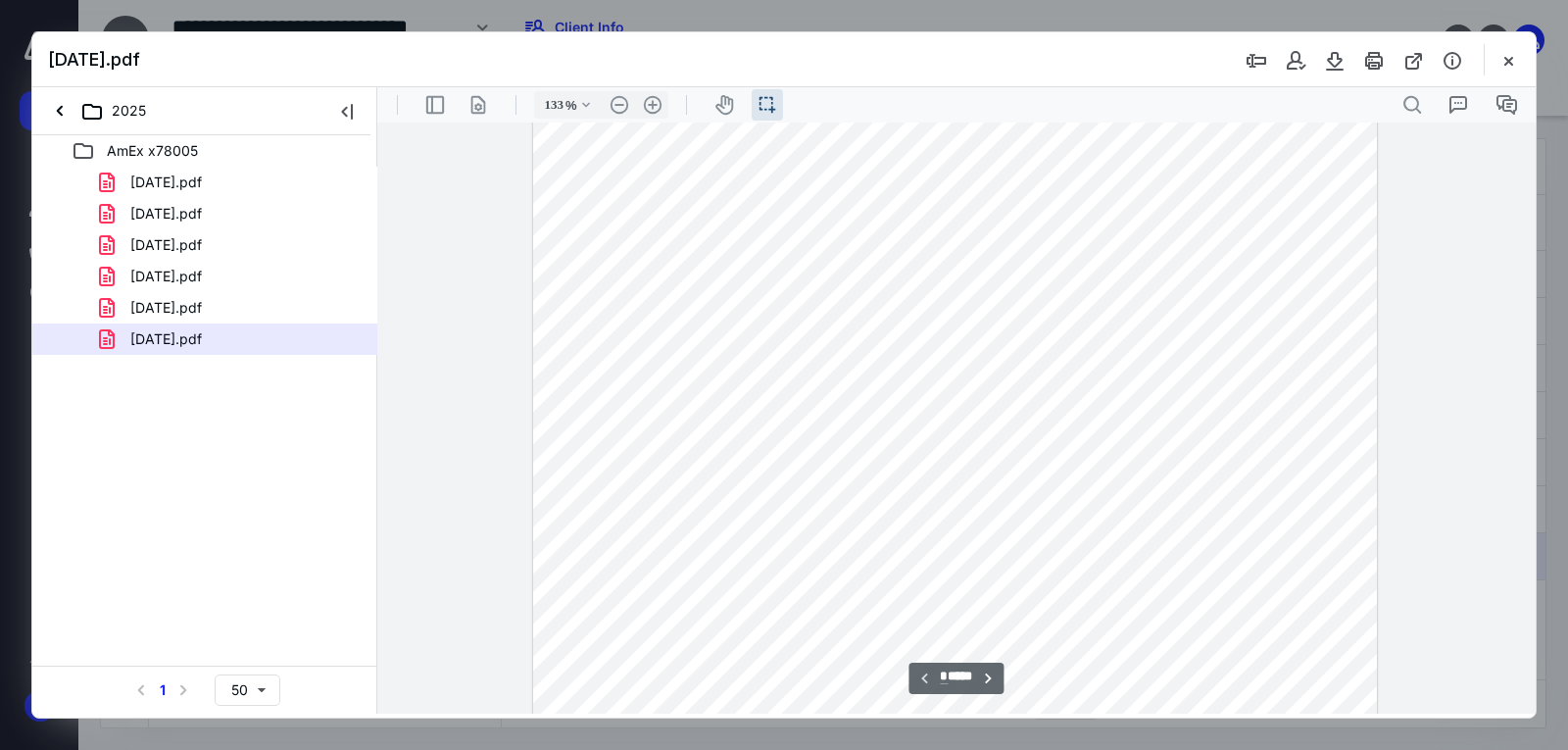 scroll, scrollTop: 0, scrollLeft: 0, axis: both 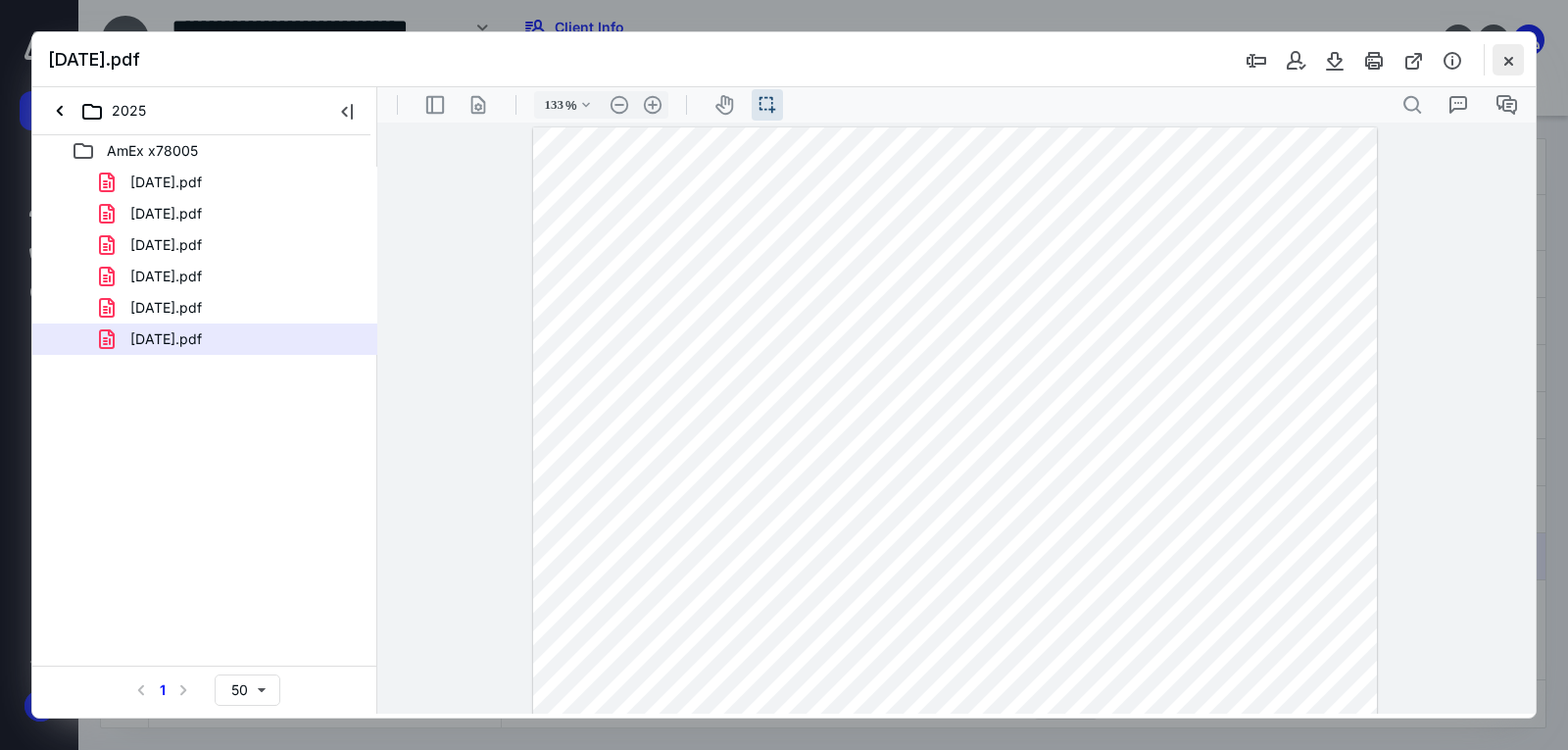 click at bounding box center (1508, 60) 